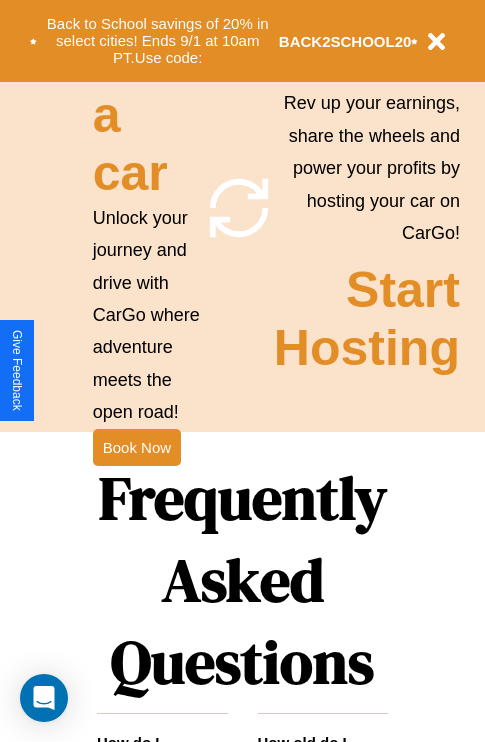 scroll, scrollTop: 1947, scrollLeft: 0, axis: vertical 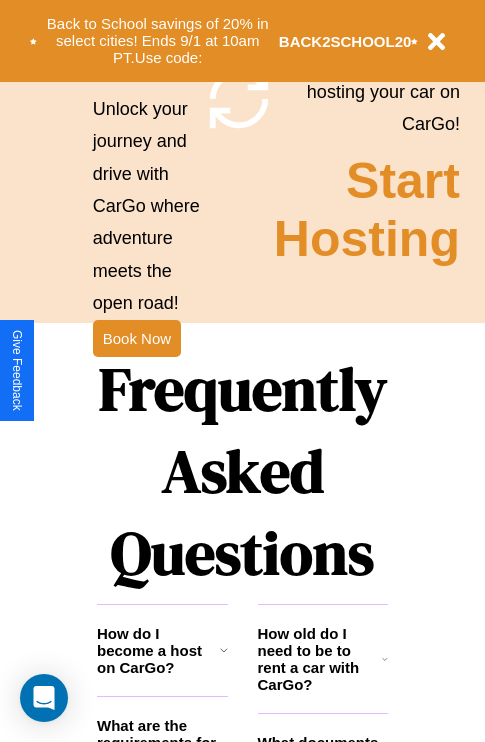click on "Frequently Asked Questions" at bounding box center (242, 471) 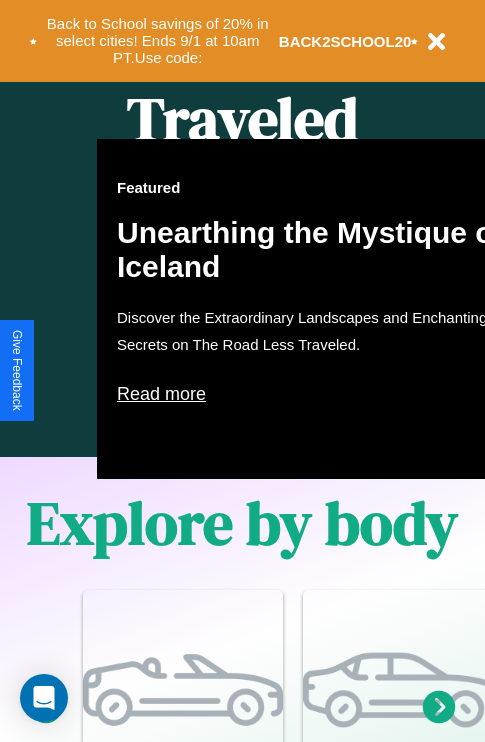 scroll, scrollTop: 0, scrollLeft: 0, axis: both 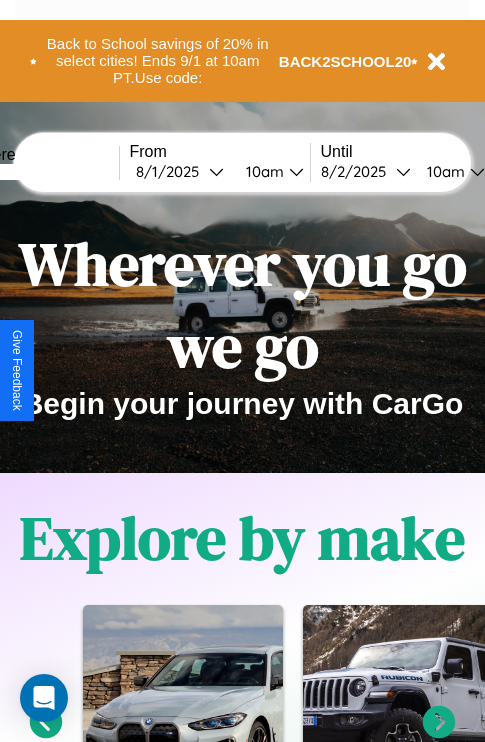 click at bounding box center [44, 172] 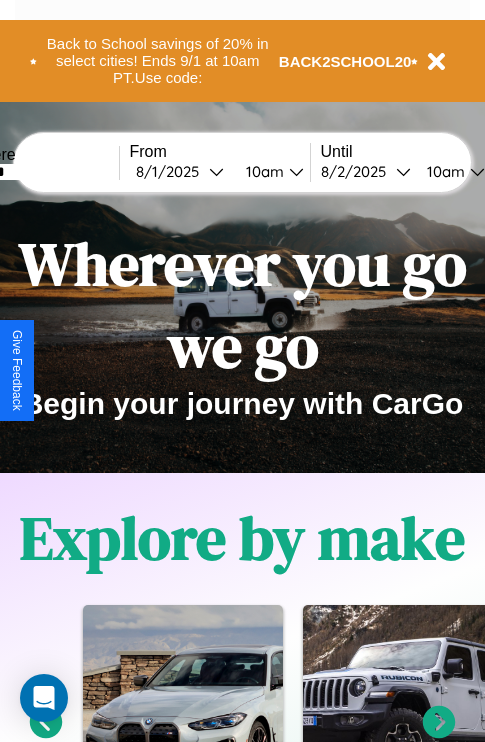 type on "******" 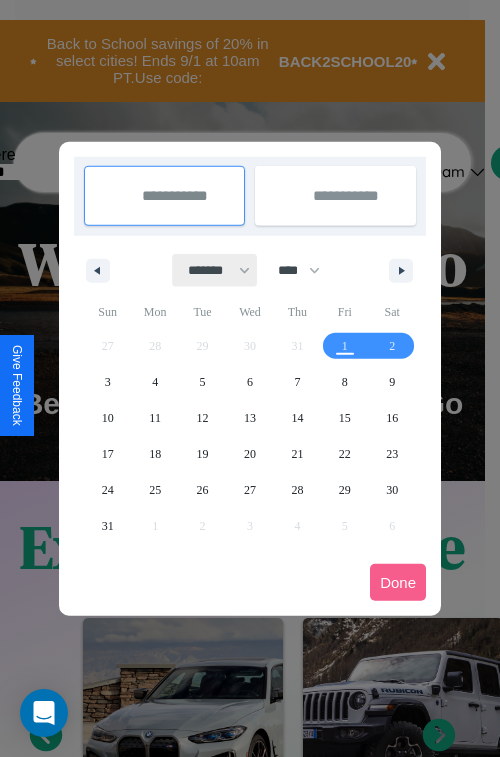 click on "******* ******** ***** ***** *** **** **** ****** ********* ******* ******** ********" at bounding box center [215, 270] 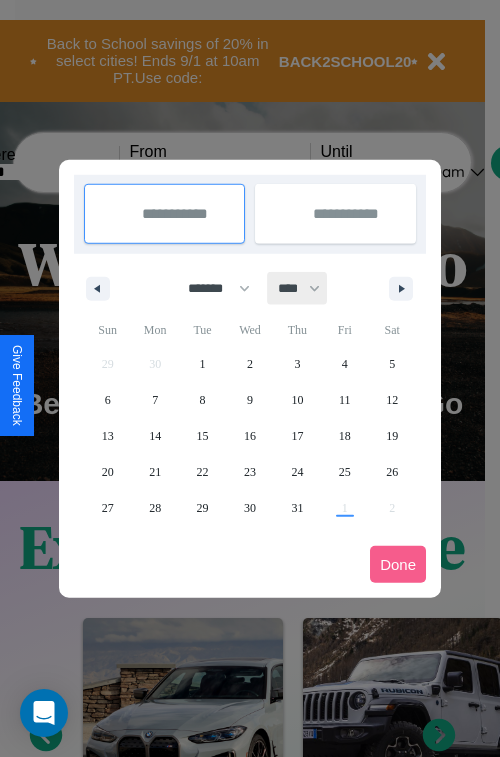 click on "**** **** **** **** **** **** **** **** **** **** **** **** **** **** **** **** **** **** **** **** **** **** **** **** **** **** **** **** **** **** **** **** **** **** **** **** **** **** **** **** **** **** **** **** **** **** **** **** **** **** **** **** **** **** **** **** **** **** **** **** **** **** **** **** **** **** **** **** **** **** **** **** **** **** **** **** **** **** **** **** **** **** **** **** **** **** **** **** **** **** **** **** **** **** **** **** **** **** **** **** **** **** **** **** **** **** **** **** **** **** **** **** **** **** **** **** **** **** **** **** ****" at bounding box center [298, 288] 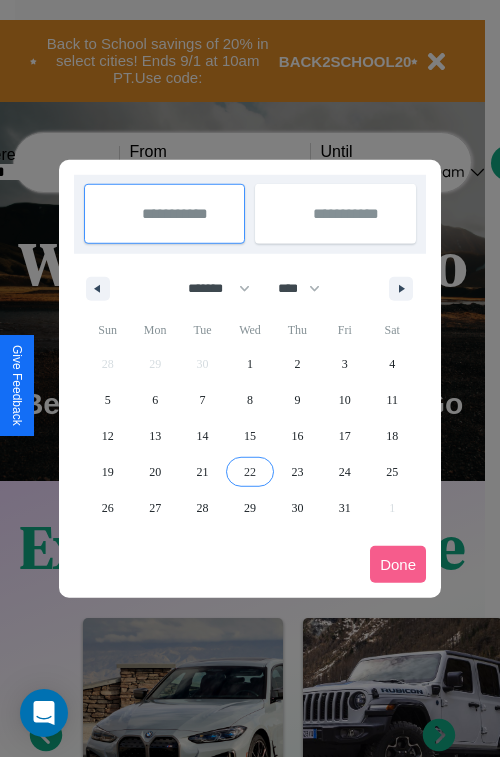 click on "22" at bounding box center (250, 472) 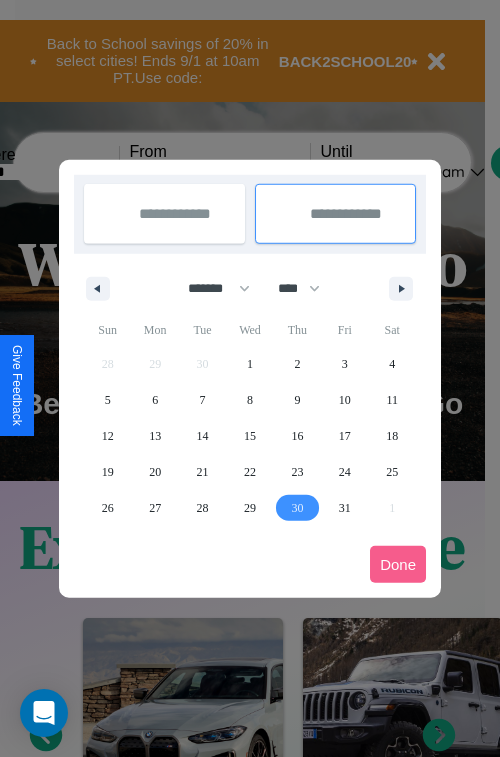 click on "30" at bounding box center (297, 508) 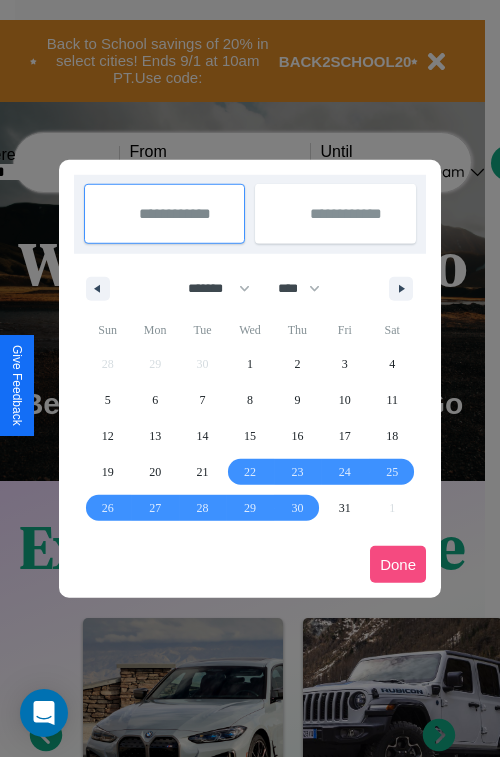 click on "Done" at bounding box center [398, 564] 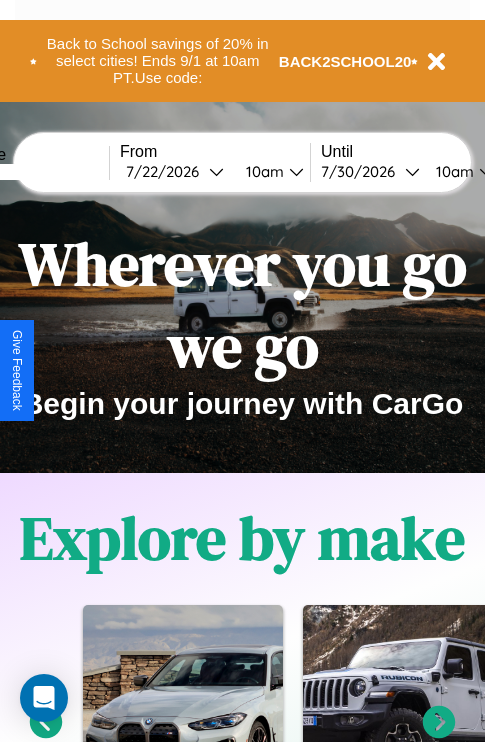 scroll, scrollTop: 0, scrollLeft: 76, axis: horizontal 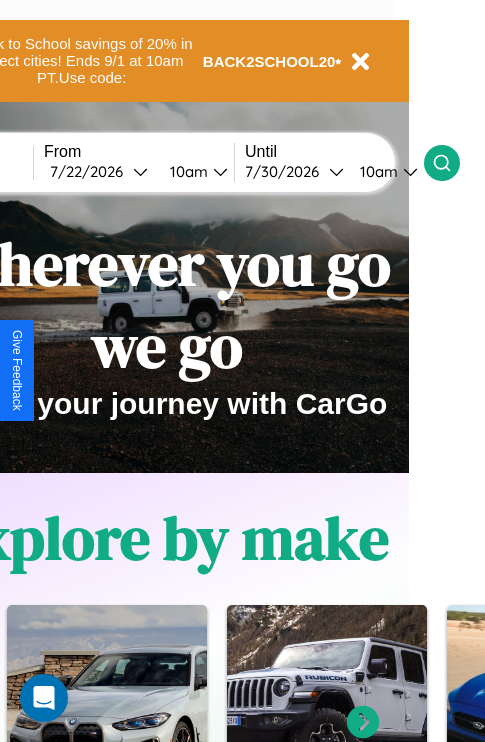 click 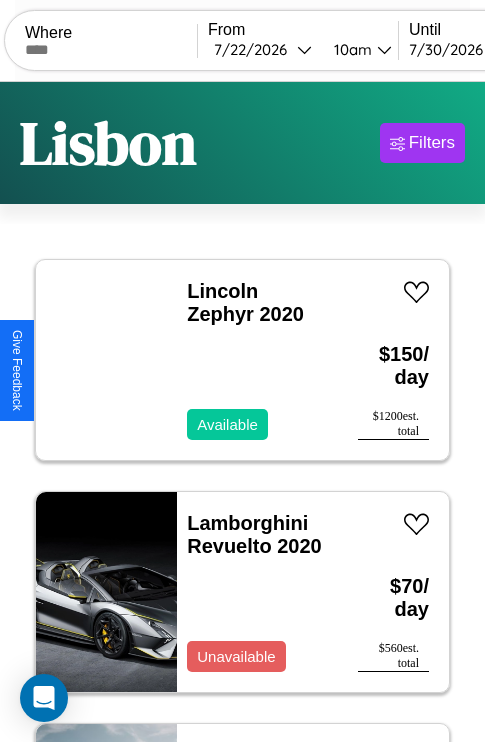 scroll, scrollTop: 50, scrollLeft: 0, axis: vertical 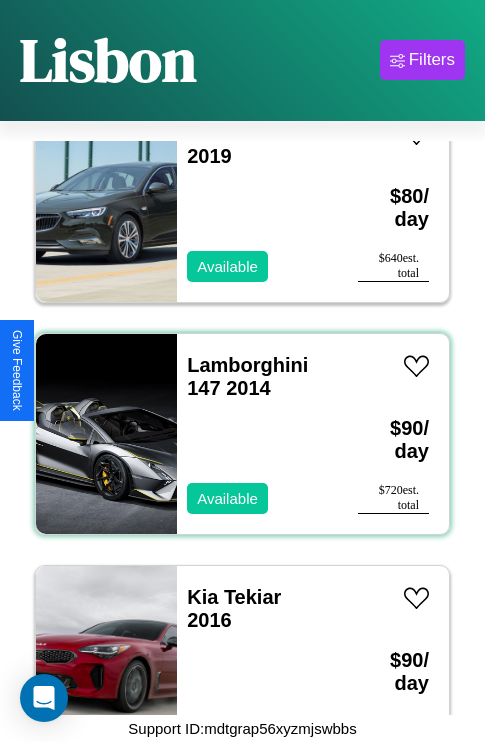 click on "Lamborghini   147   2014 Available" at bounding box center [257, 434] 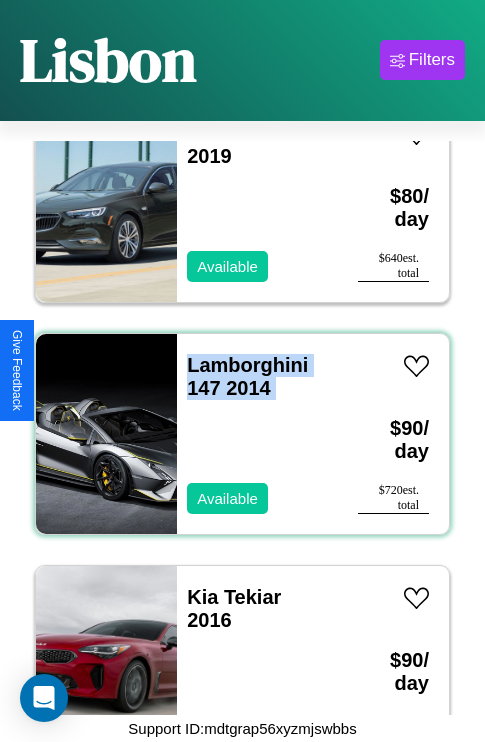 click on "Lamborghini   147   2014 Available" at bounding box center (257, 434) 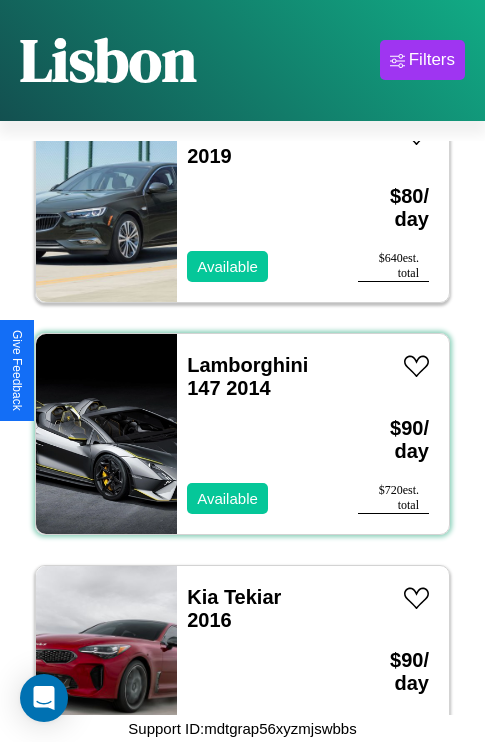 click on "Lamborghini   147   2014 Available" at bounding box center (257, 434) 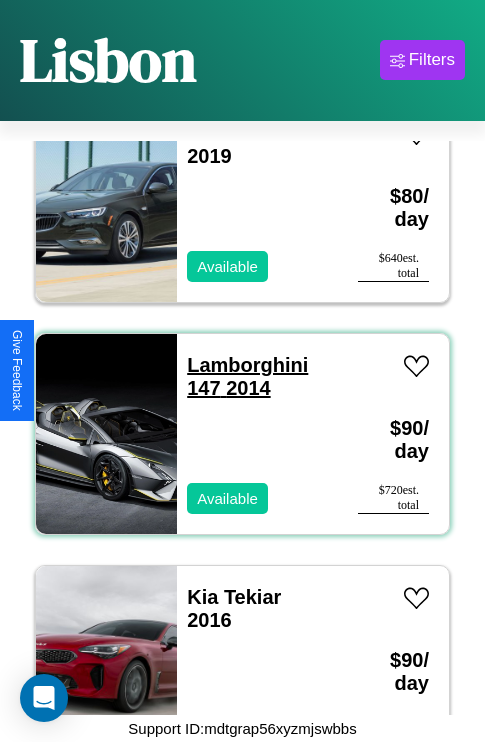 click on "Lamborghini   147   2014" at bounding box center [247, 376] 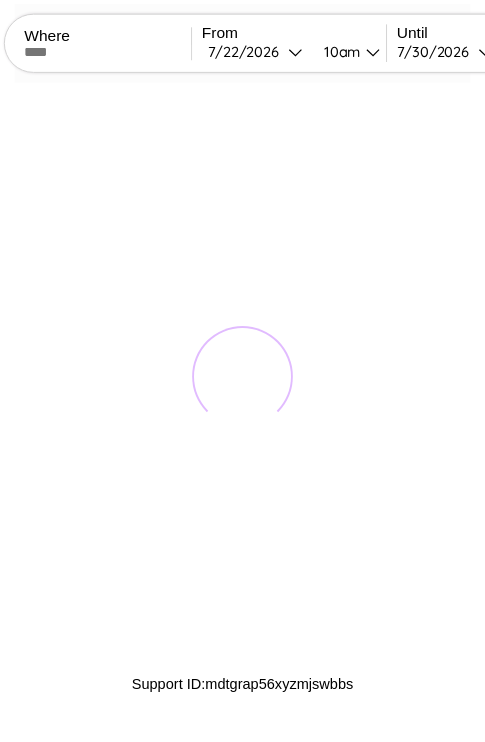 scroll, scrollTop: 0, scrollLeft: 0, axis: both 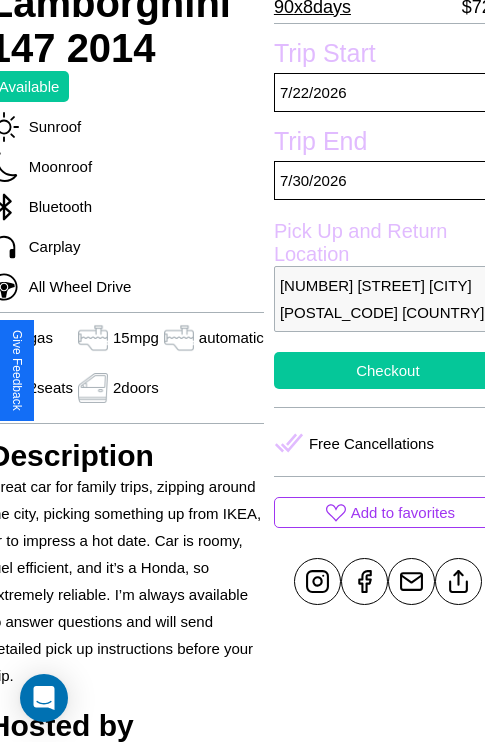 click on "Checkout" at bounding box center (388, 370) 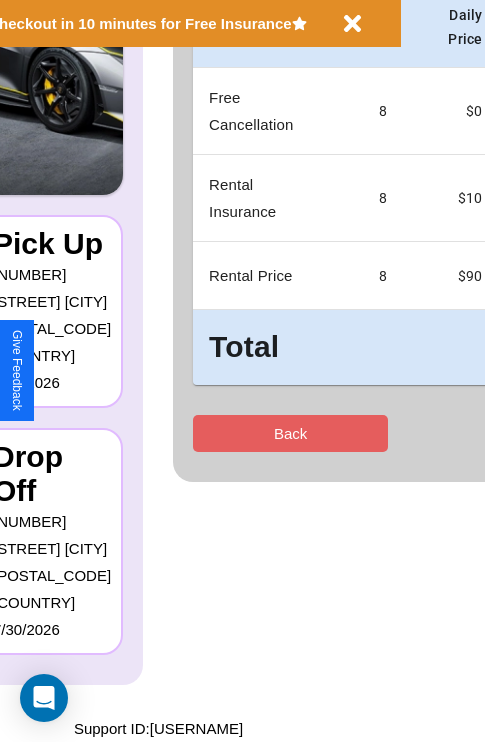 scroll, scrollTop: 0, scrollLeft: 0, axis: both 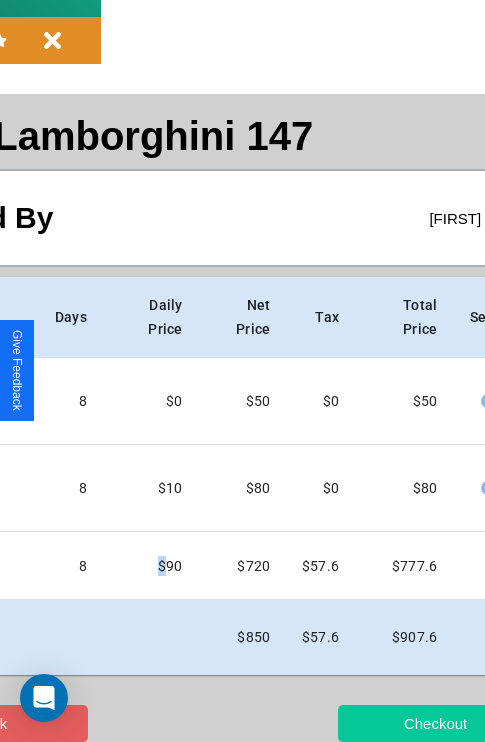click on "Checkout" at bounding box center (435, 723) 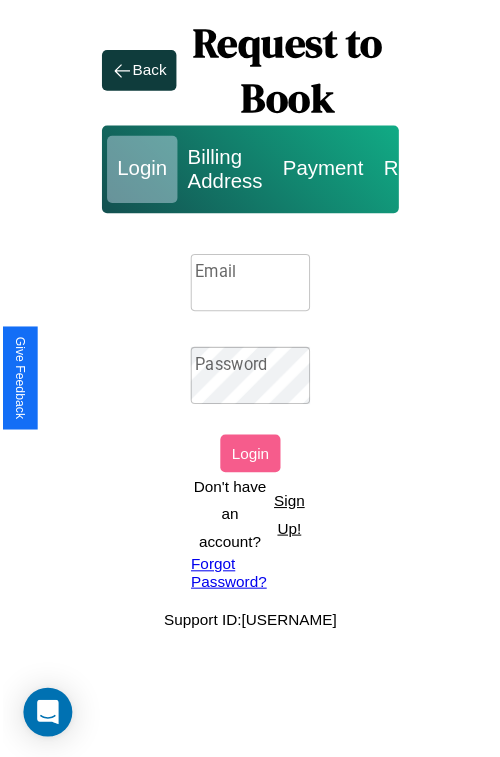 scroll, scrollTop: 0, scrollLeft: 0, axis: both 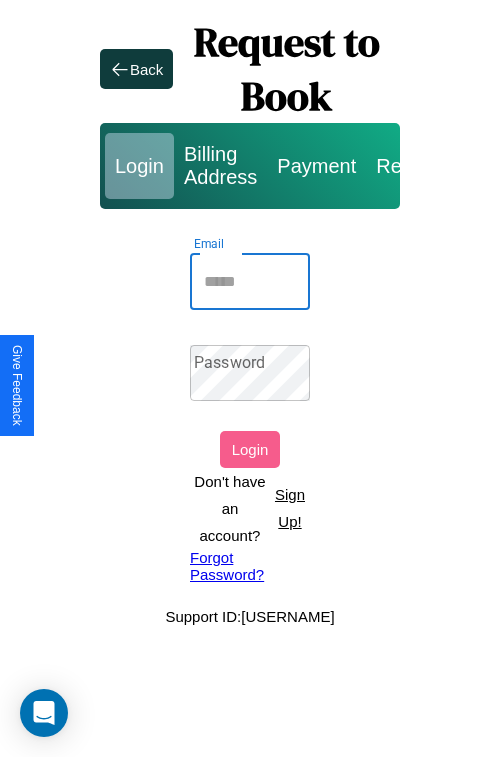 click on "Email" at bounding box center [250, 282] 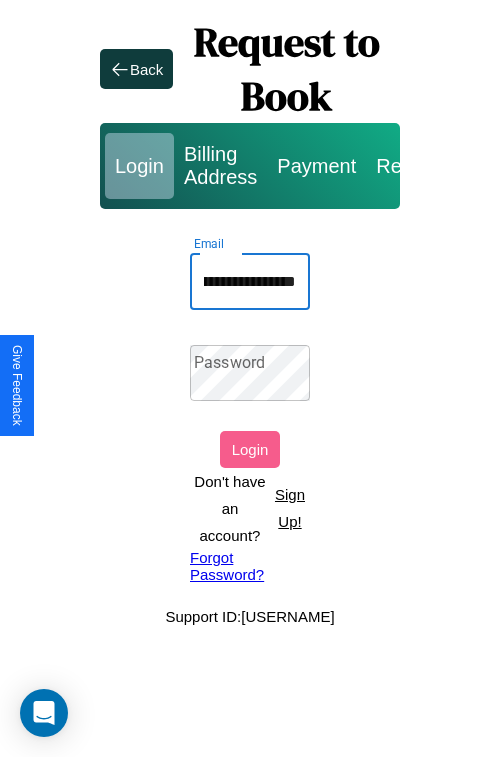 scroll, scrollTop: 0, scrollLeft: 99, axis: horizontal 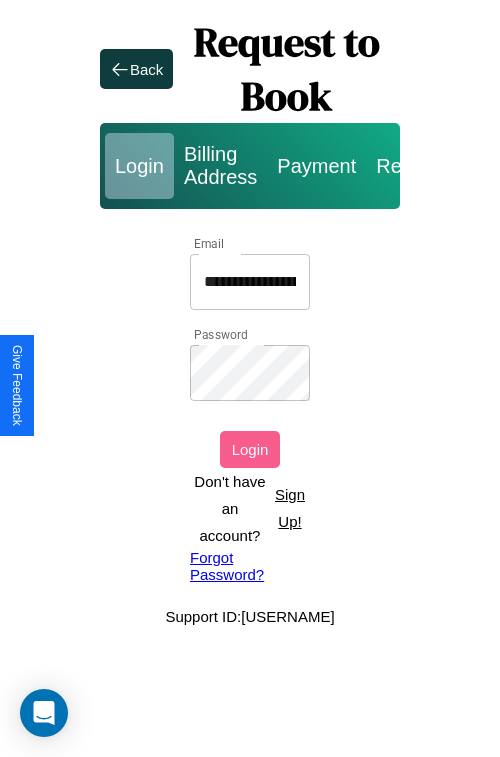 click on "Login" at bounding box center [250, 449] 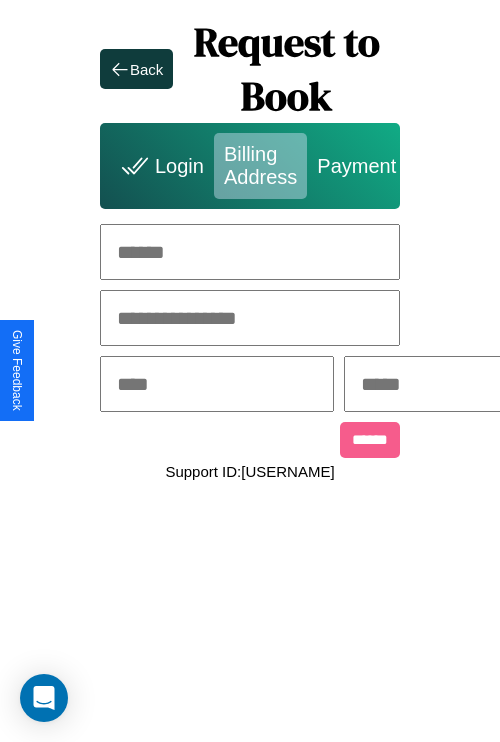 click at bounding box center [250, 252] 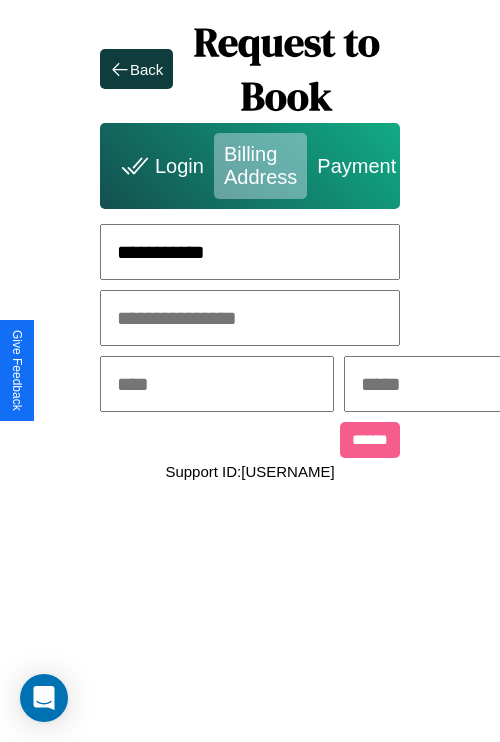 type on "**********" 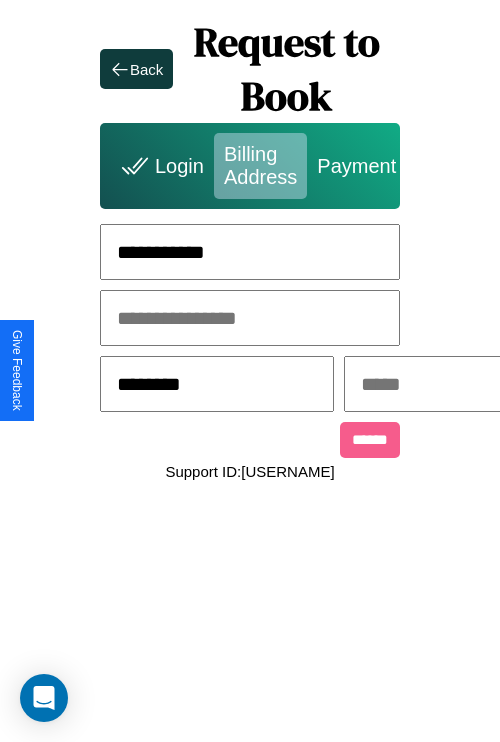 type on "********" 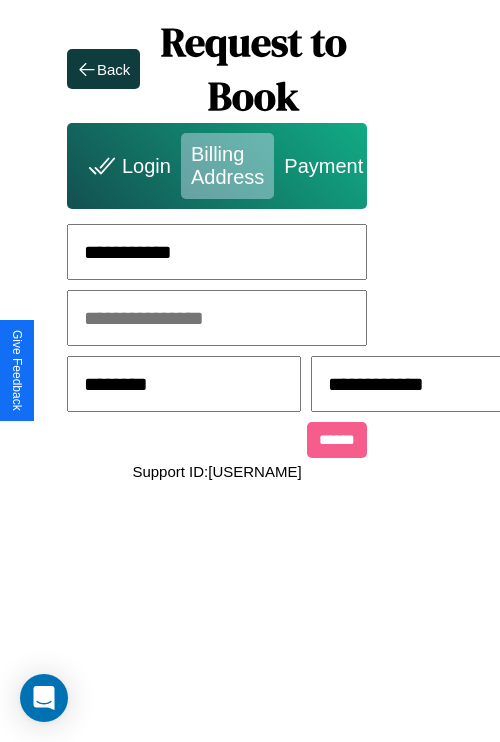scroll, scrollTop: 0, scrollLeft: 517, axis: horizontal 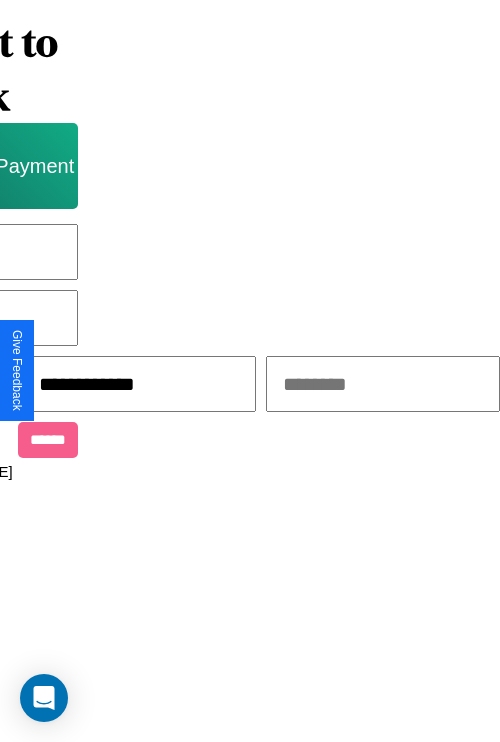 type on "**********" 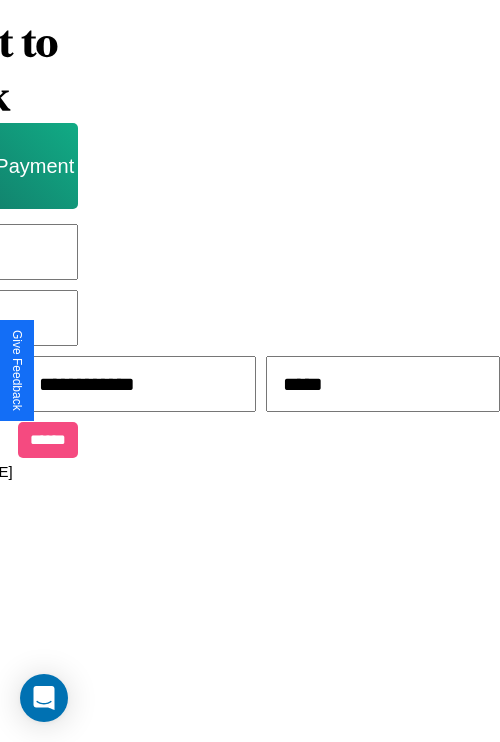type on "*****" 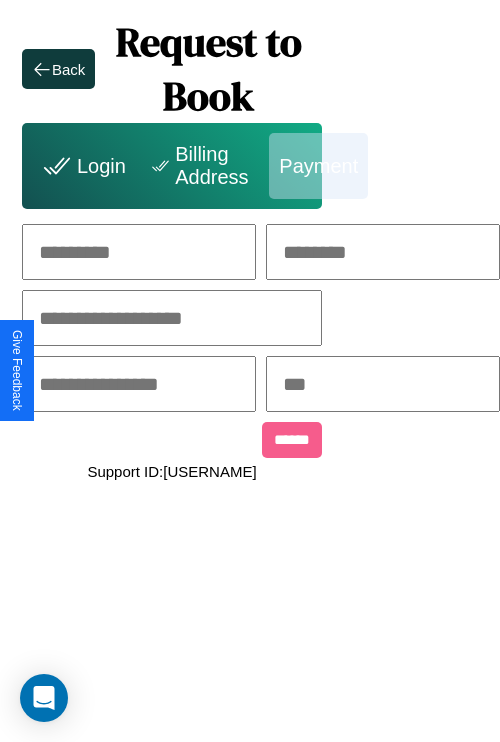 click at bounding box center [139, 252] 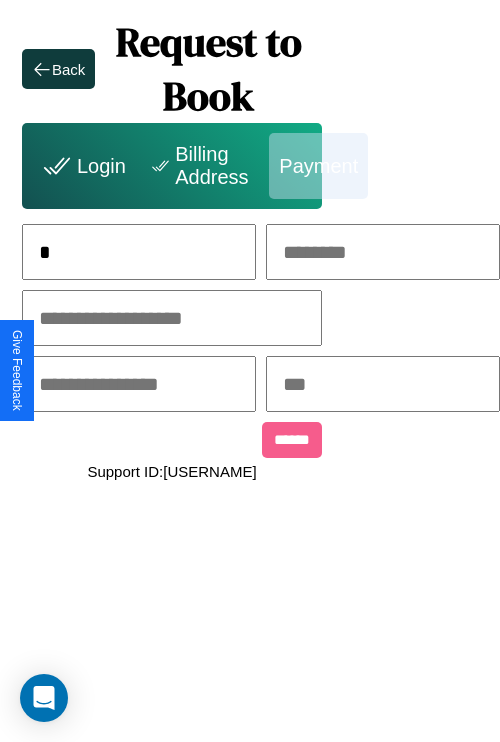 scroll, scrollTop: 0, scrollLeft: 130, axis: horizontal 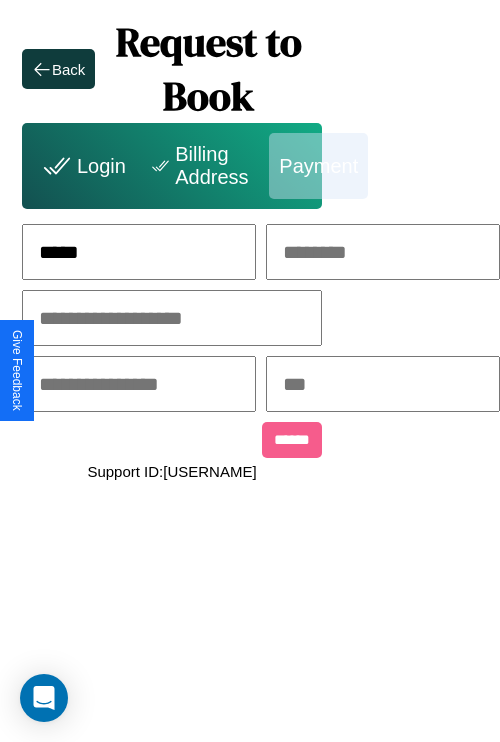 type on "*****" 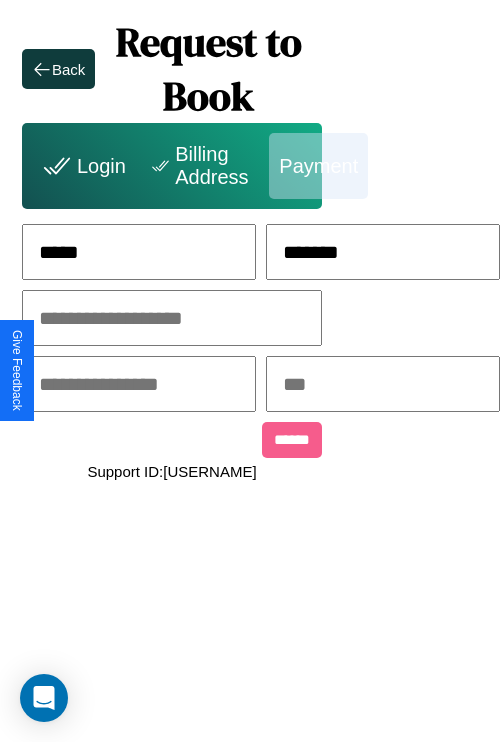 type on "*******" 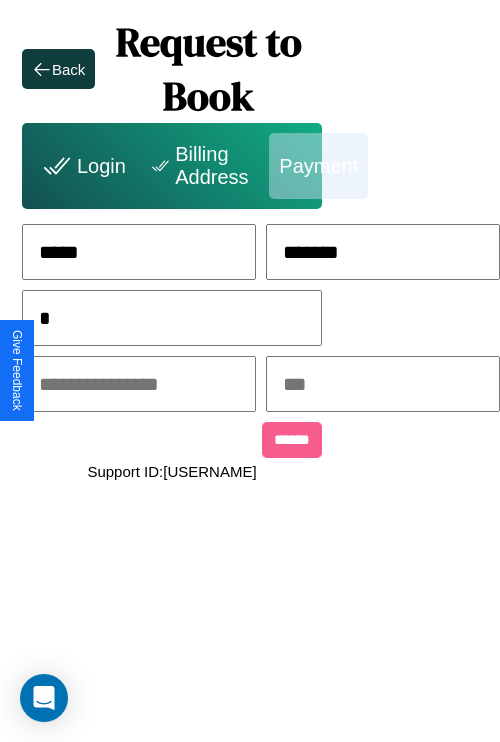 scroll, scrollTop: 0, scrollLeft: 128, axis: horizontal 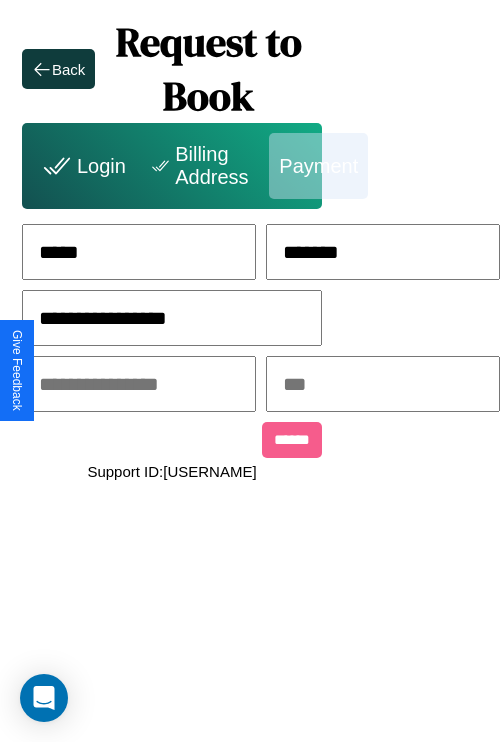 type on "**********" 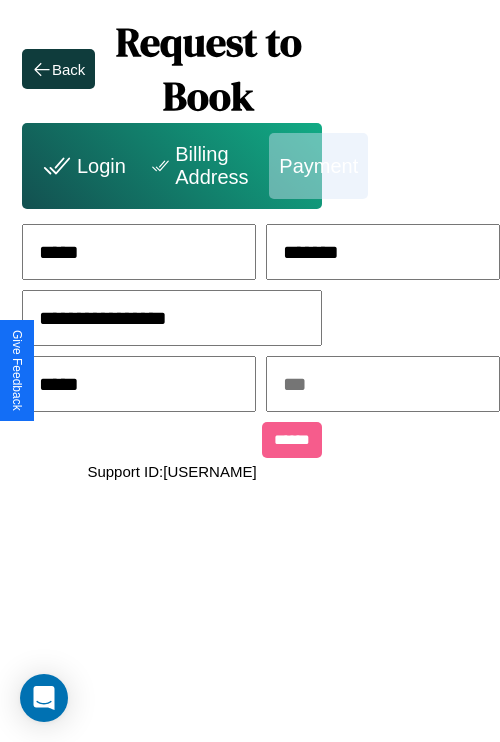 type on "*****" 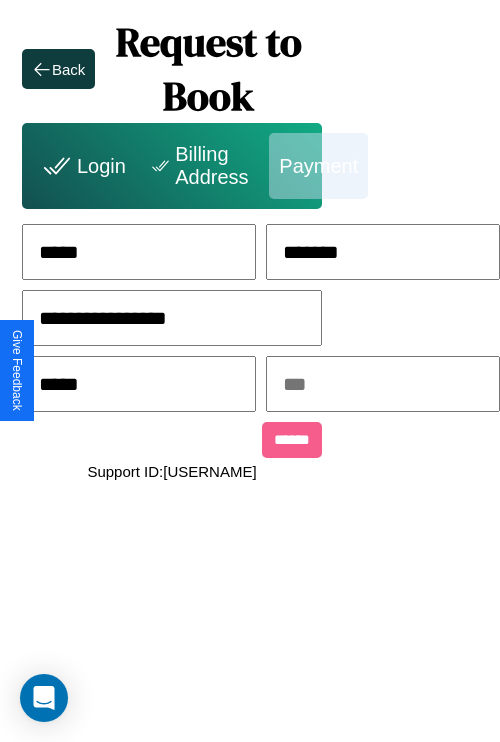 click at bounding box center (383, 384) 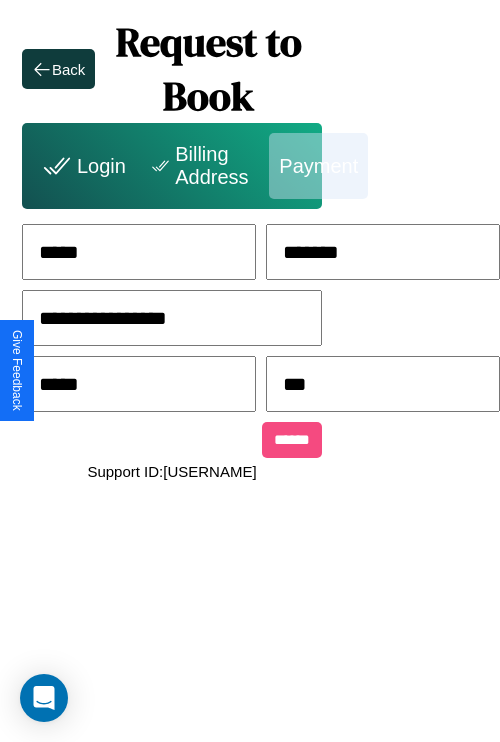 type on "***" 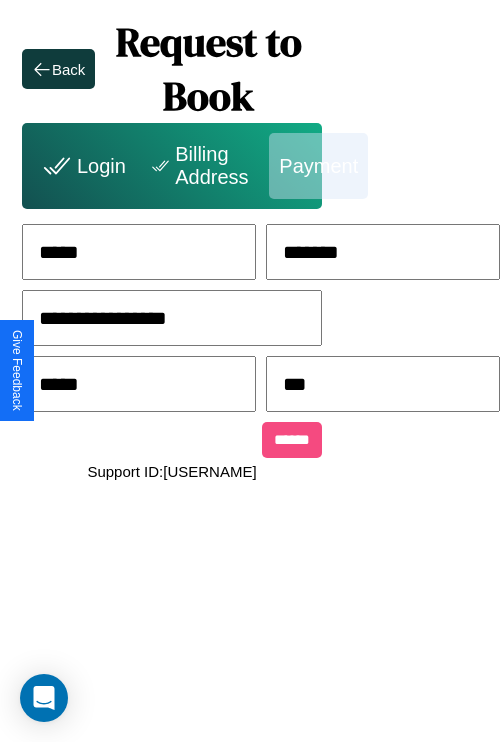 click on "******" at bounding box center [292, 440] 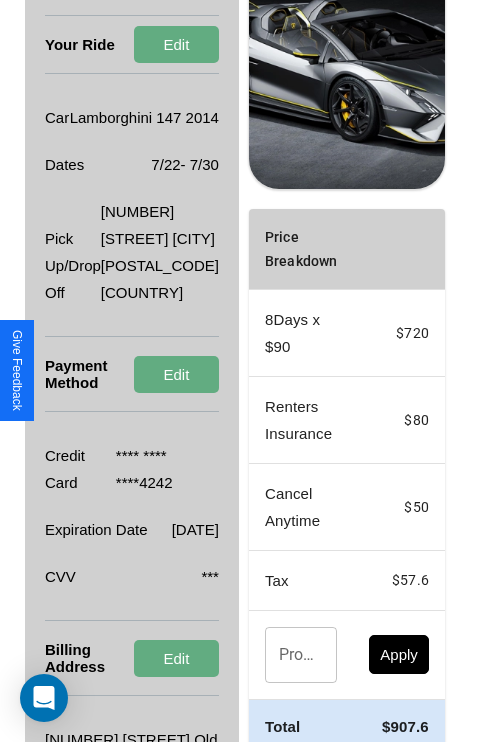 scroll, scrollTop: 482, scrollLeft: 72, axis: both 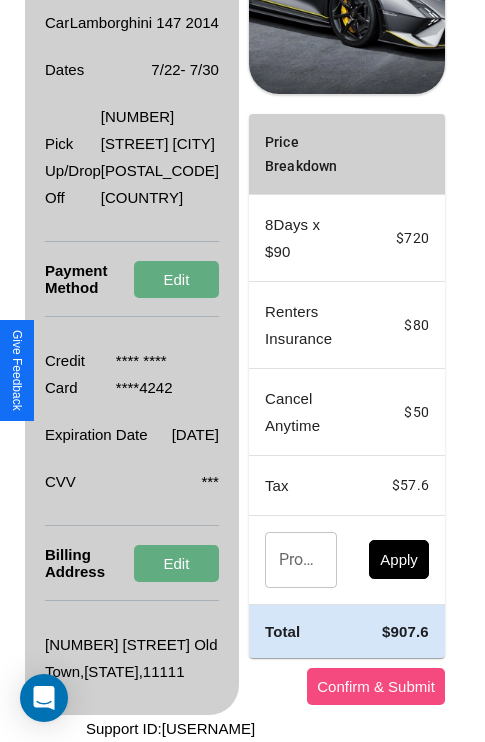 click on "Confirm & Submit" at bounding box center [376, 686] 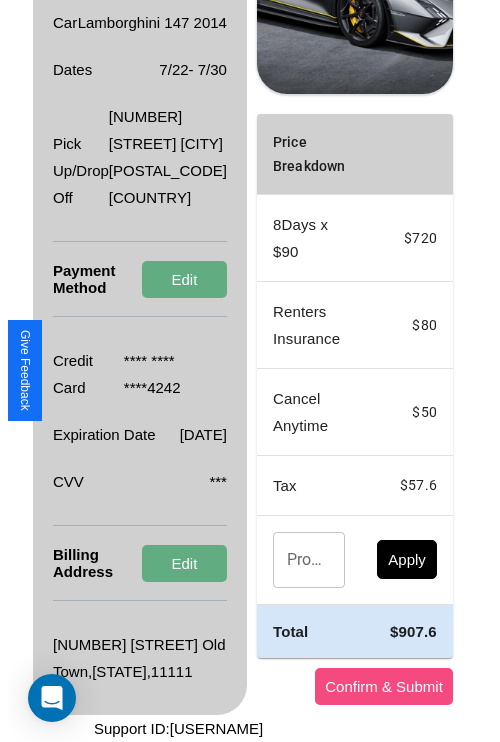 scroll, scrollTop: 0, scrollLeft: 72, axis: horizontal 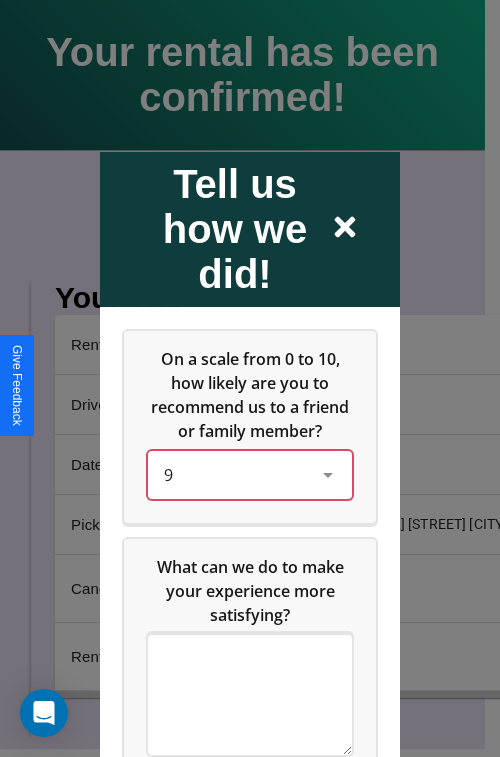 click on "9" at bounding box center (234, 474) 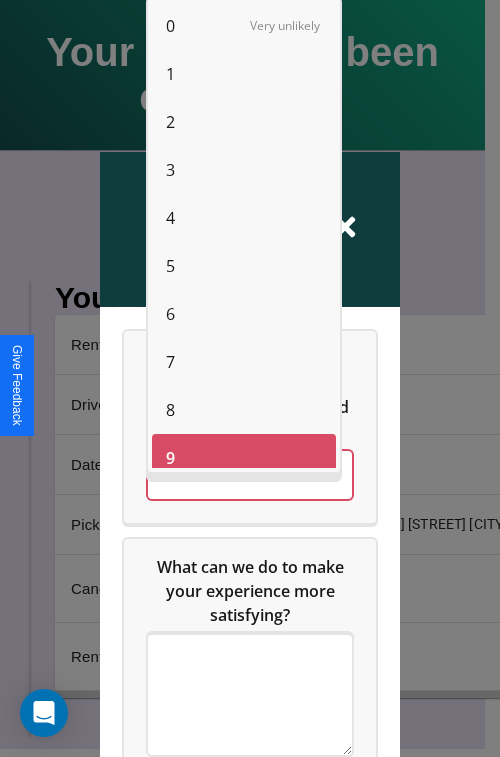 scroll, scrollTop: 14, scrollLeft: 0, axis: vertical 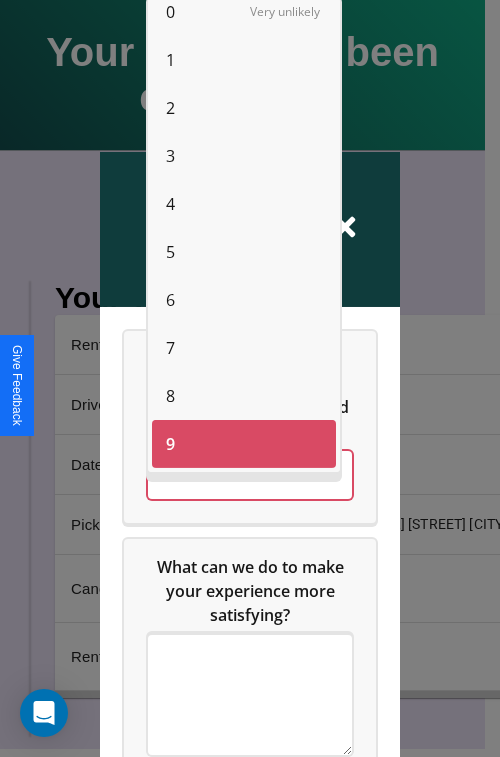 click on "1" at bounding box center [170, 60] 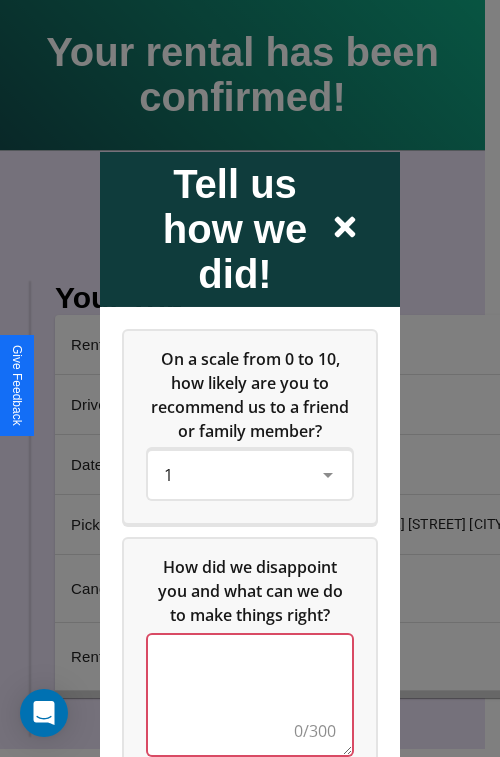 click at bounding box center (250, 694) 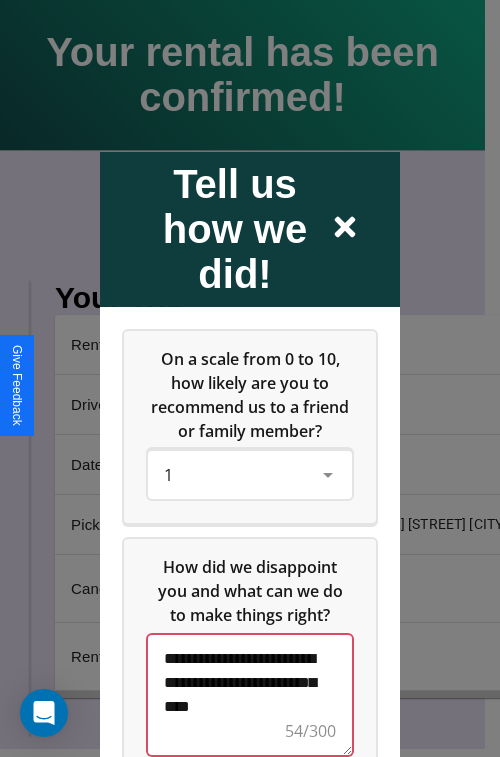 scroll, scrollTop: 5, scrollLeft: 0, axis: vertical 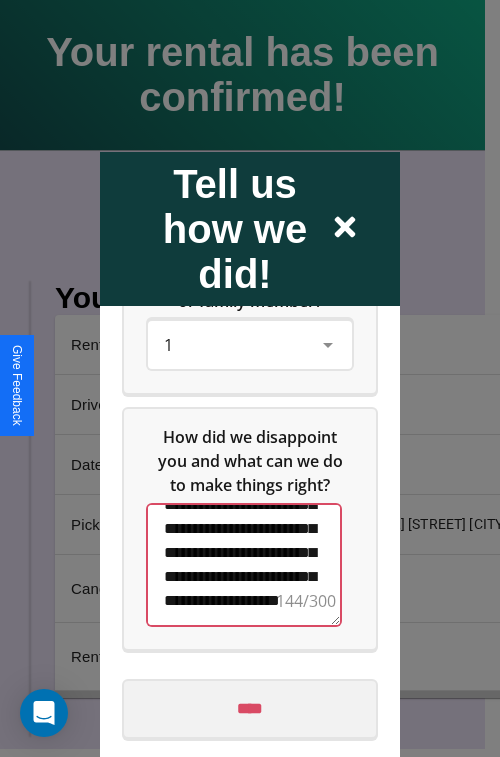 type on "**********" 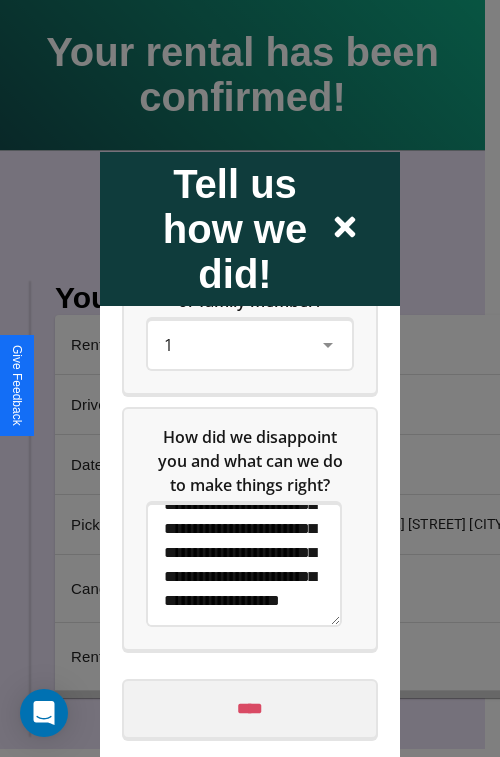 click on "****" at bounding box center (250, 708) 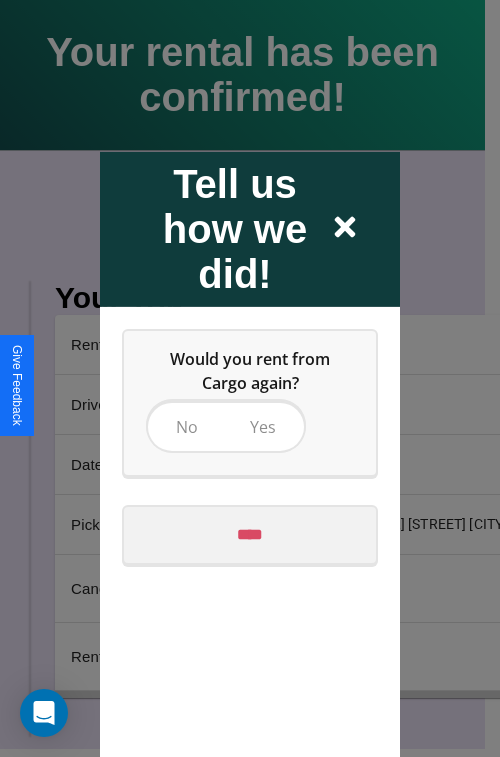 scroll, scrollTop: 0, scrollLeft: 0, axis: both 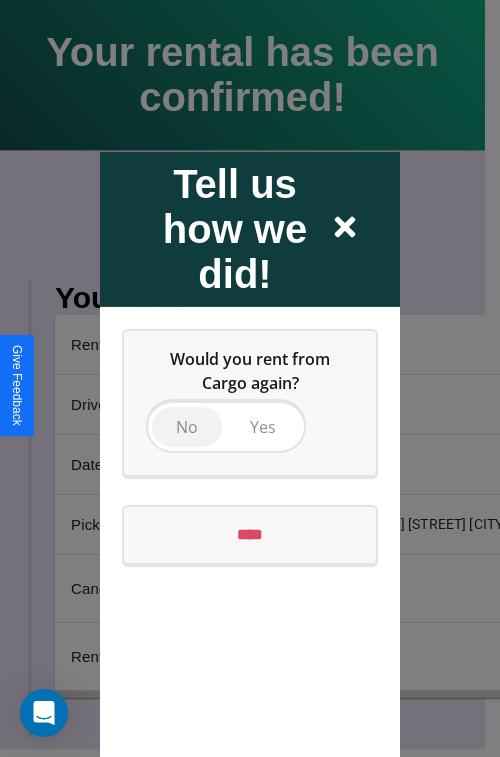 click on "No" at bounding box center (187, 426) 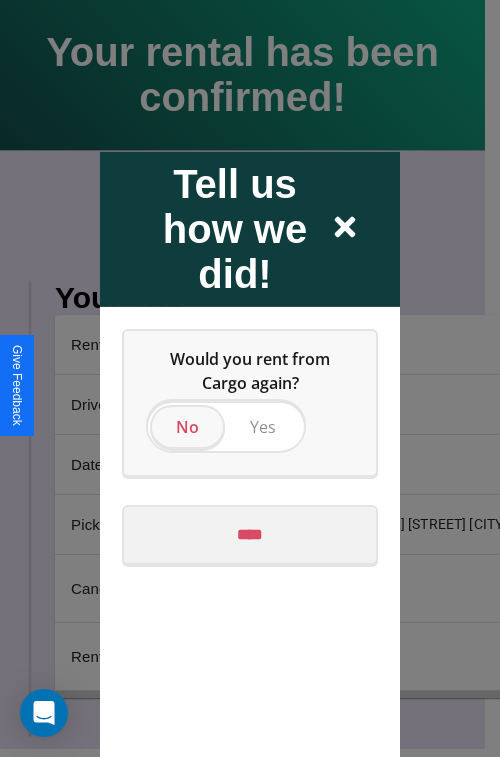 click on "****" at bounding box center [250, 534] 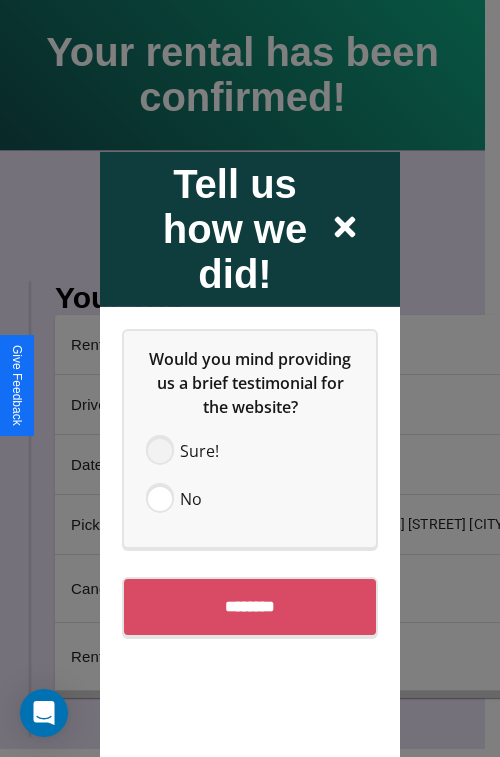 click at bounding box center (160, 450) 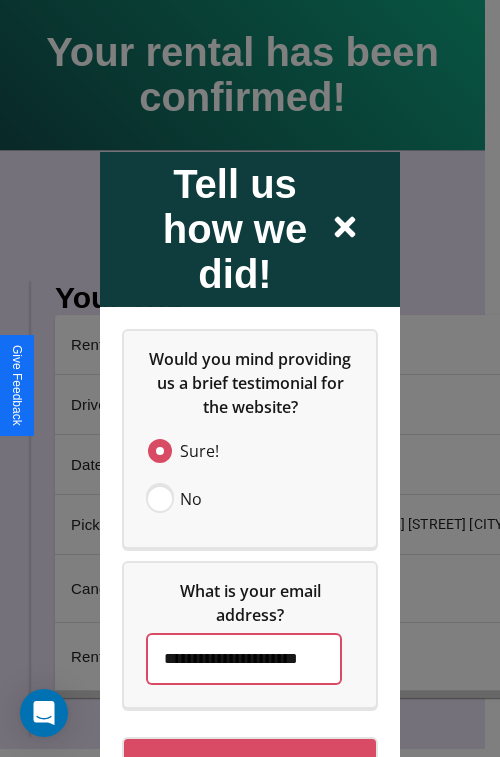 scroll, scrollTop: 0, scrollLeft: 31, axis: horizontal 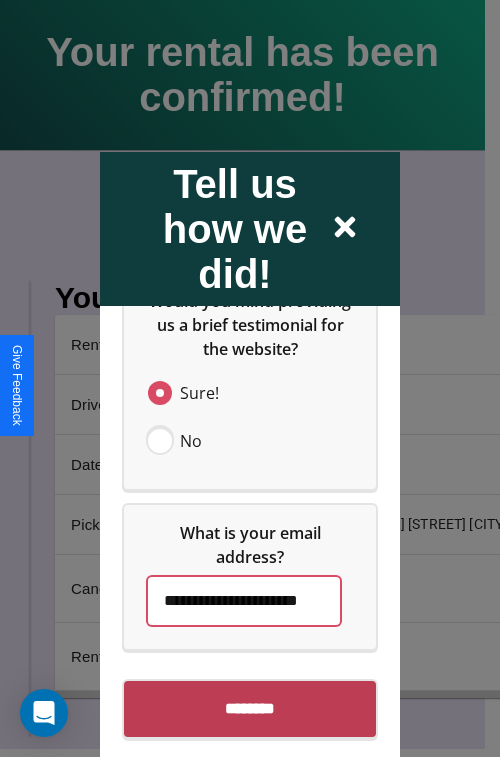 type on "**********" 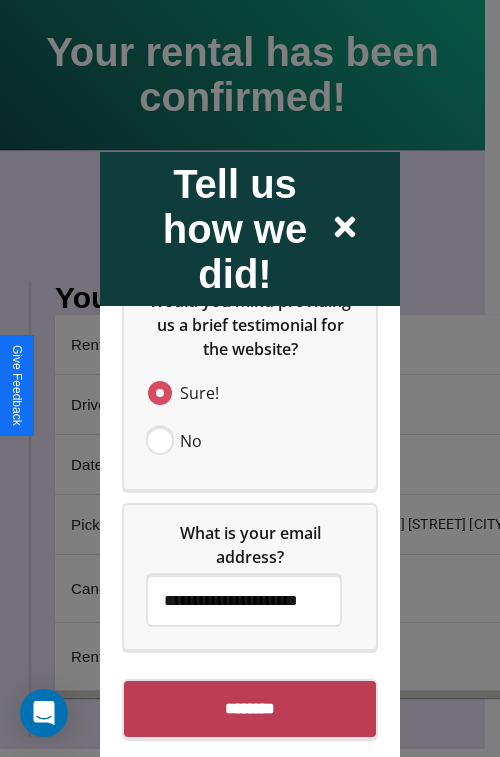 click on "********" at bounding box center [250, 708] 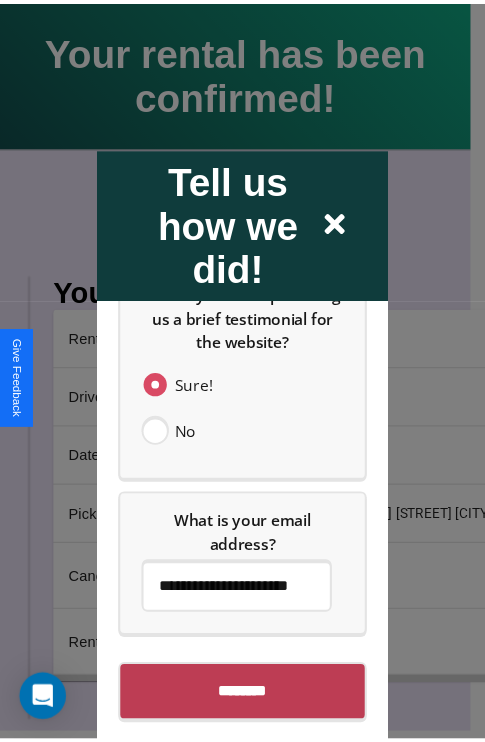 scroll, scrollTop: 0, scrollLeft: 0, axis: both 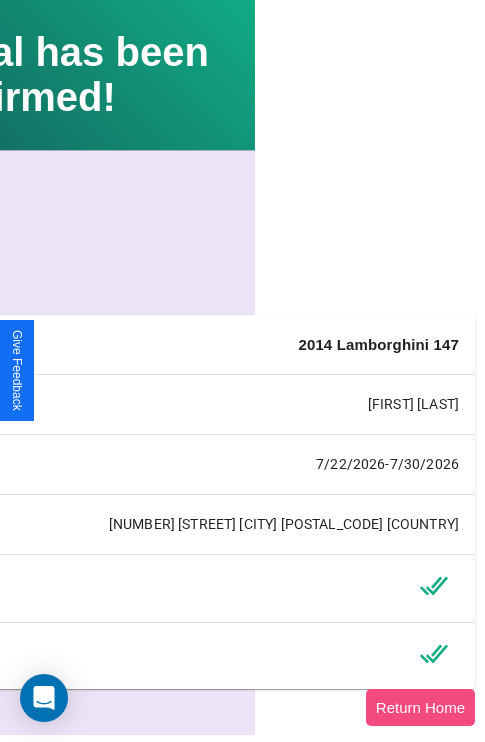 click on "Return Home" at bounding box center [420, 707] 